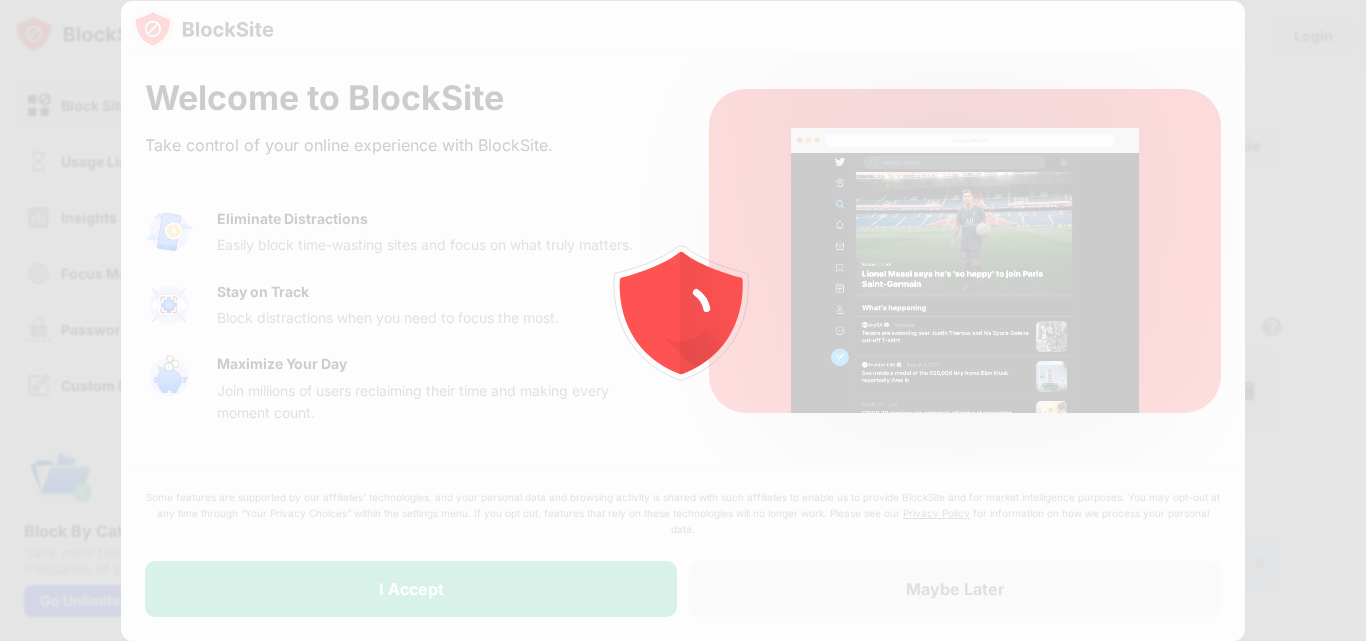 scroll, scrollTop: 0, scrollLeft: 0, axis: both 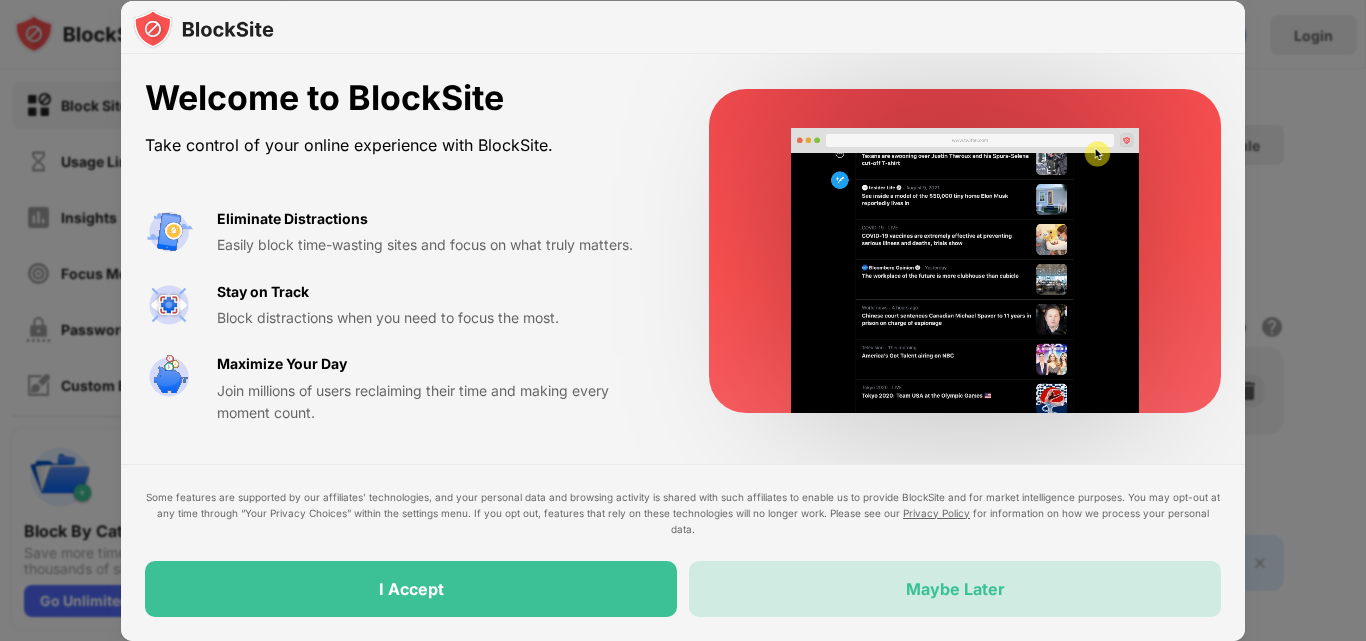 click on "Maybe Later" at bounding box center (955, 589) 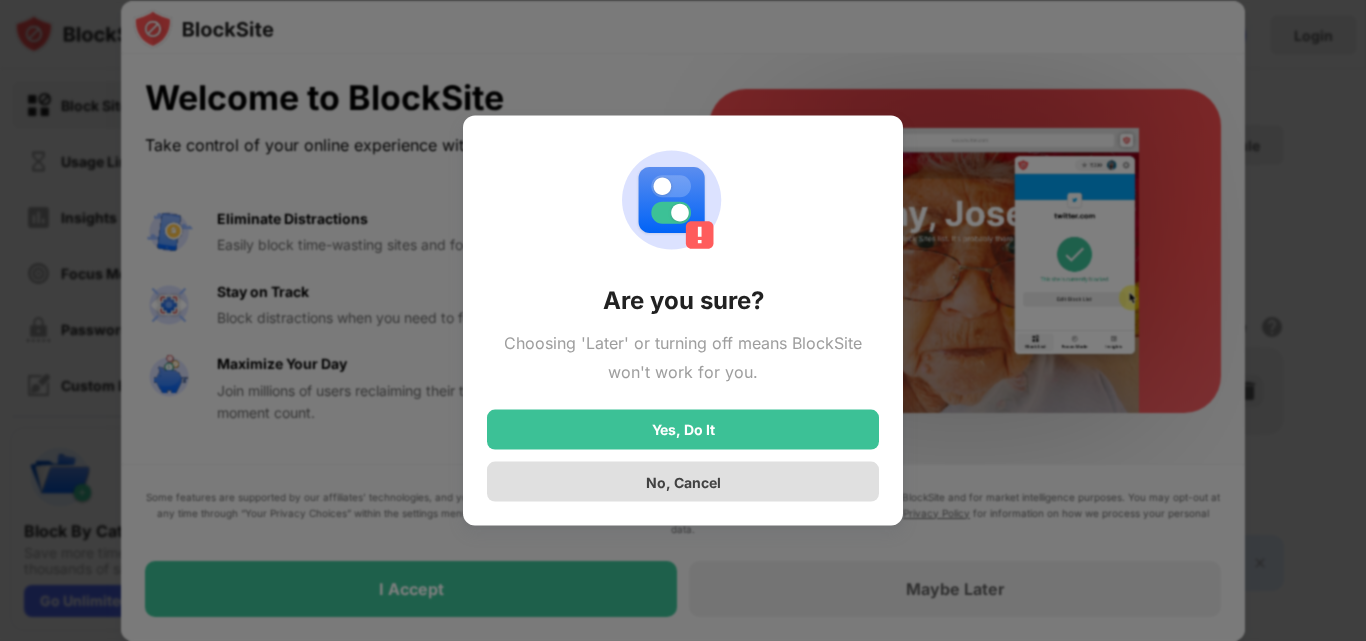 click on "No, Cancel" at bounding box center [683, 481] 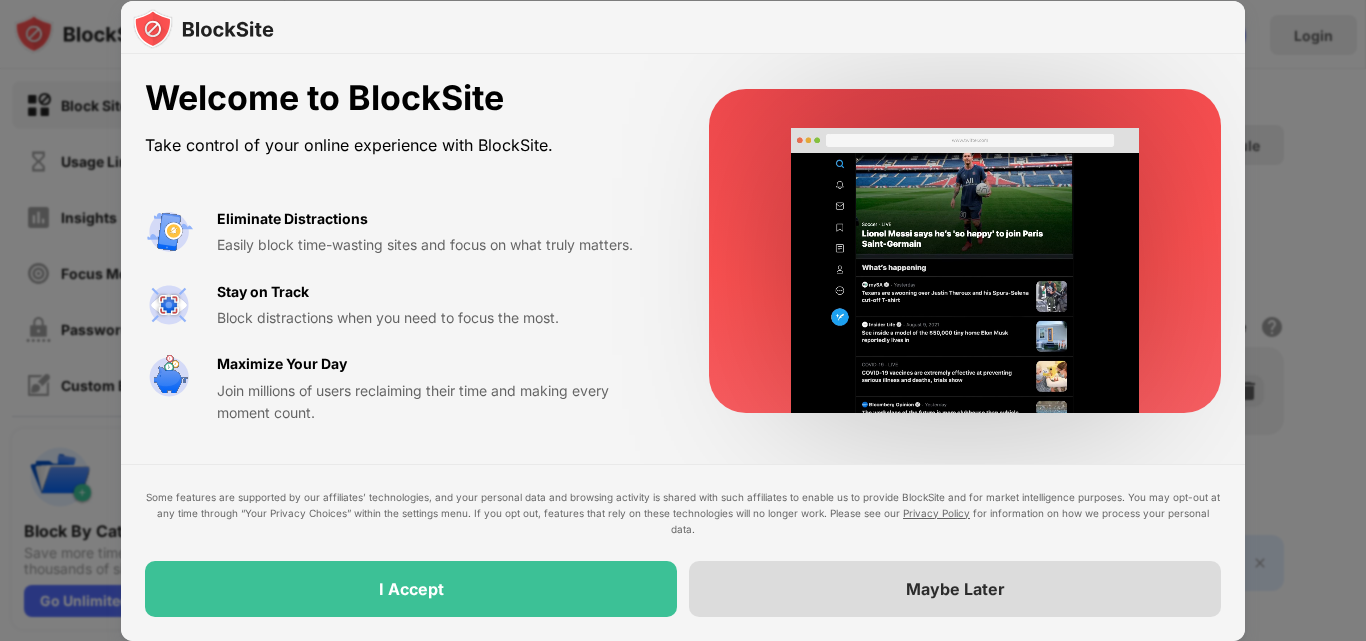 click on "Maybe Later" at bounding box center (955, 589) 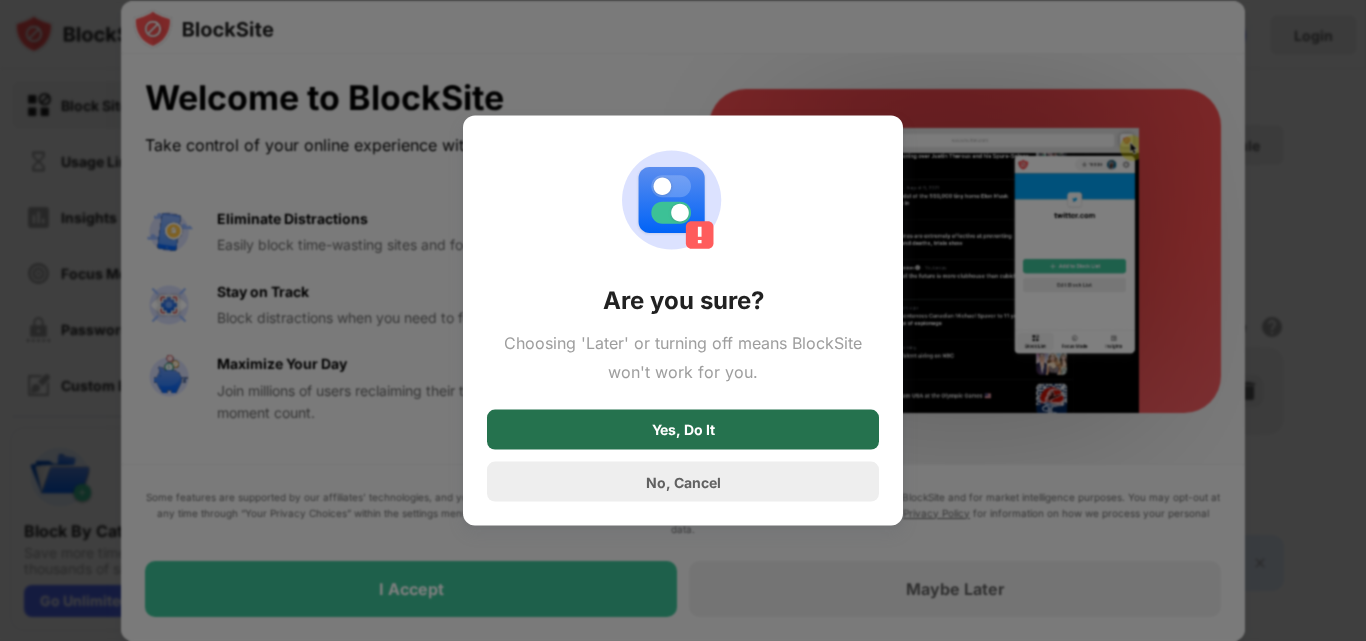 click on "Yes, Do It" at bounding box center (683, 430) 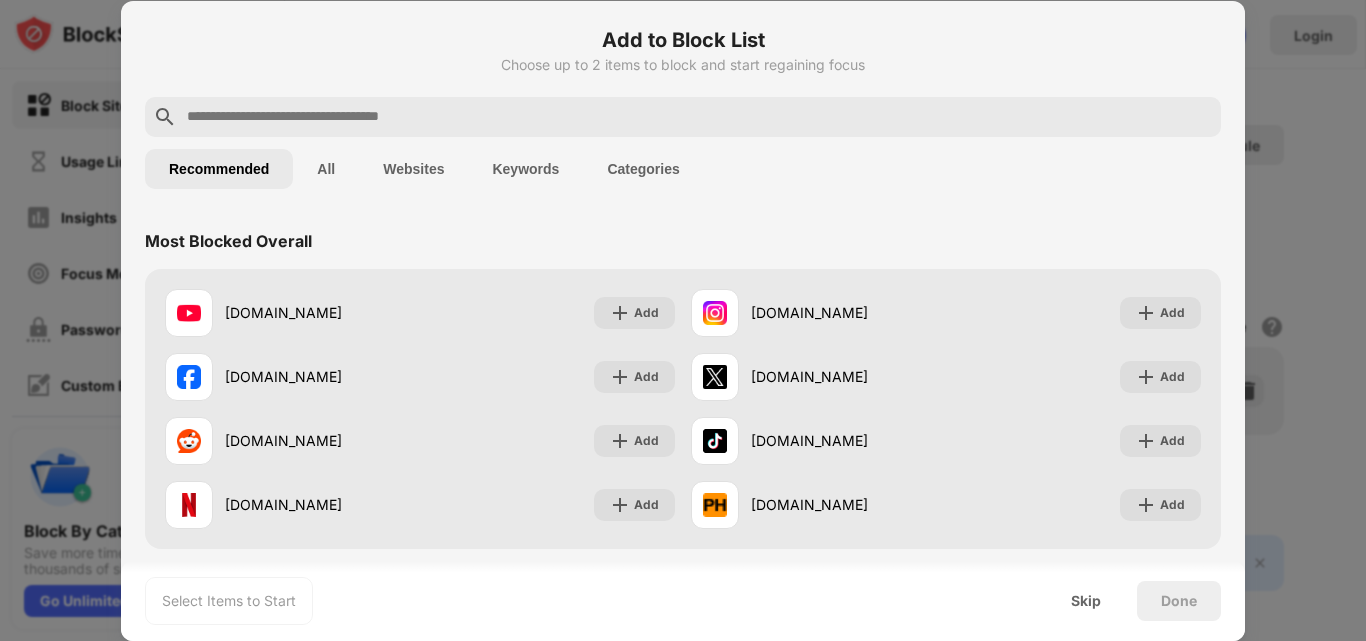 click on "Websites" at bounding box center (413, 169) 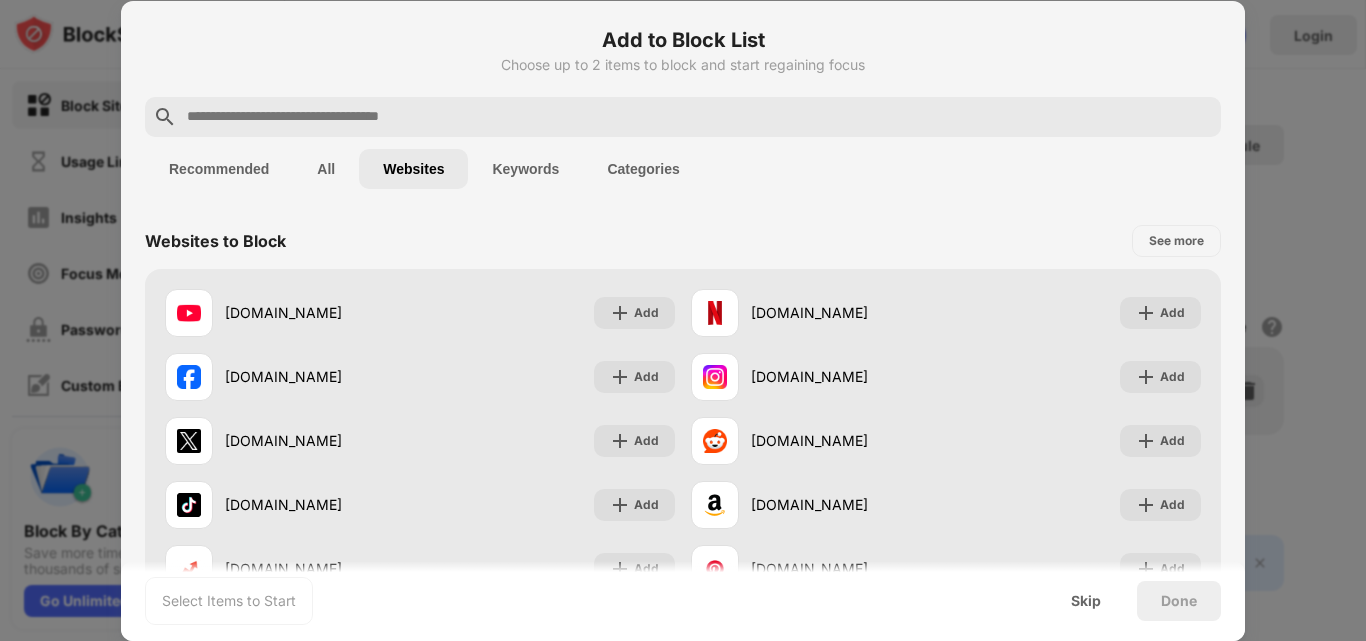 click on "Recommended" at bounding box center (219, 169) 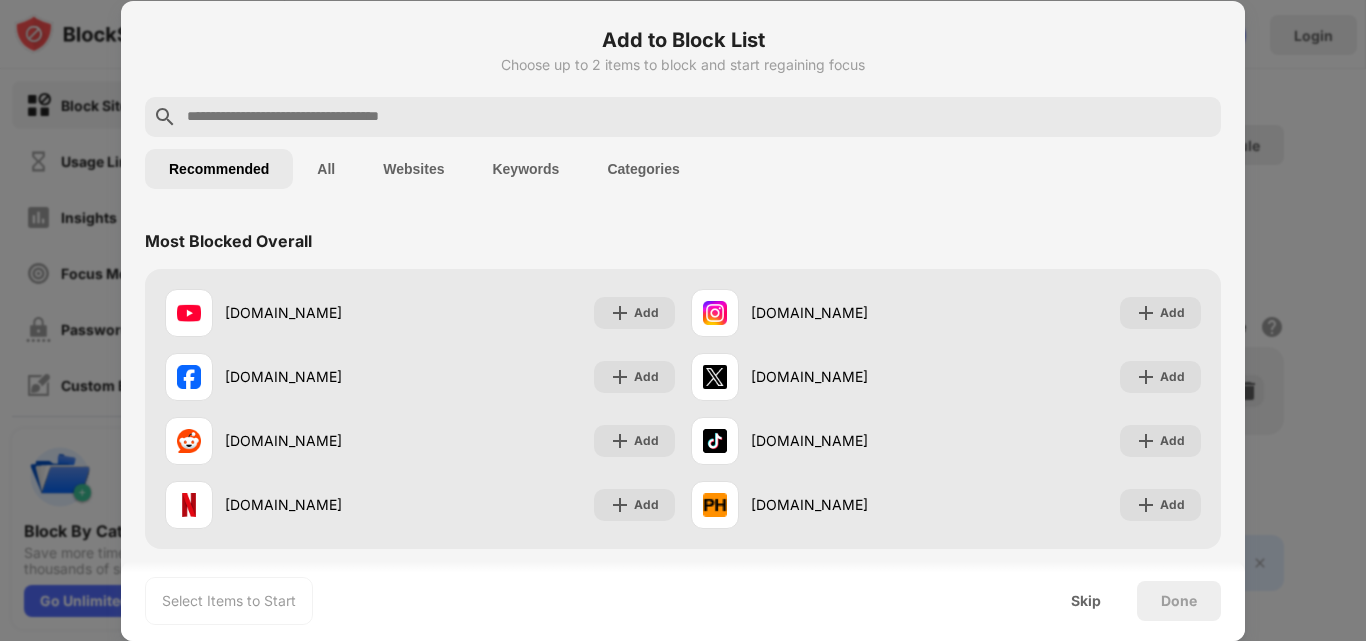 click on "All" at bounding box center [326, 169] 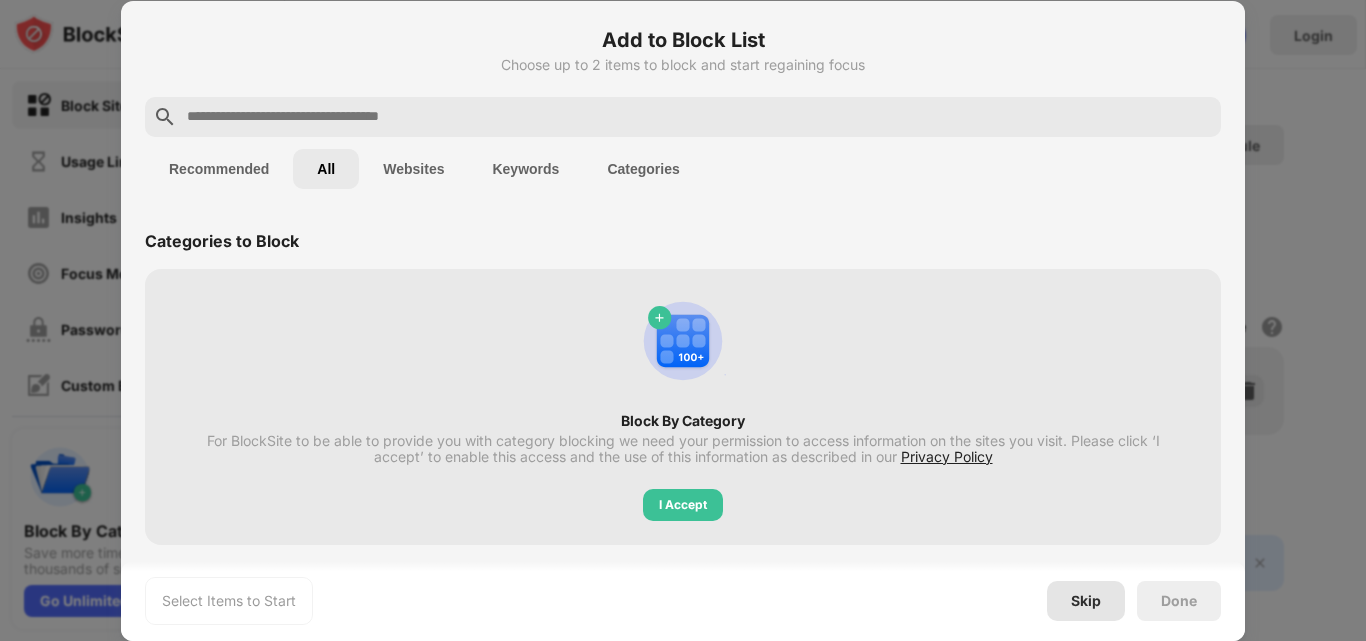 click on "Skip" at bounding box center [1086, 601] 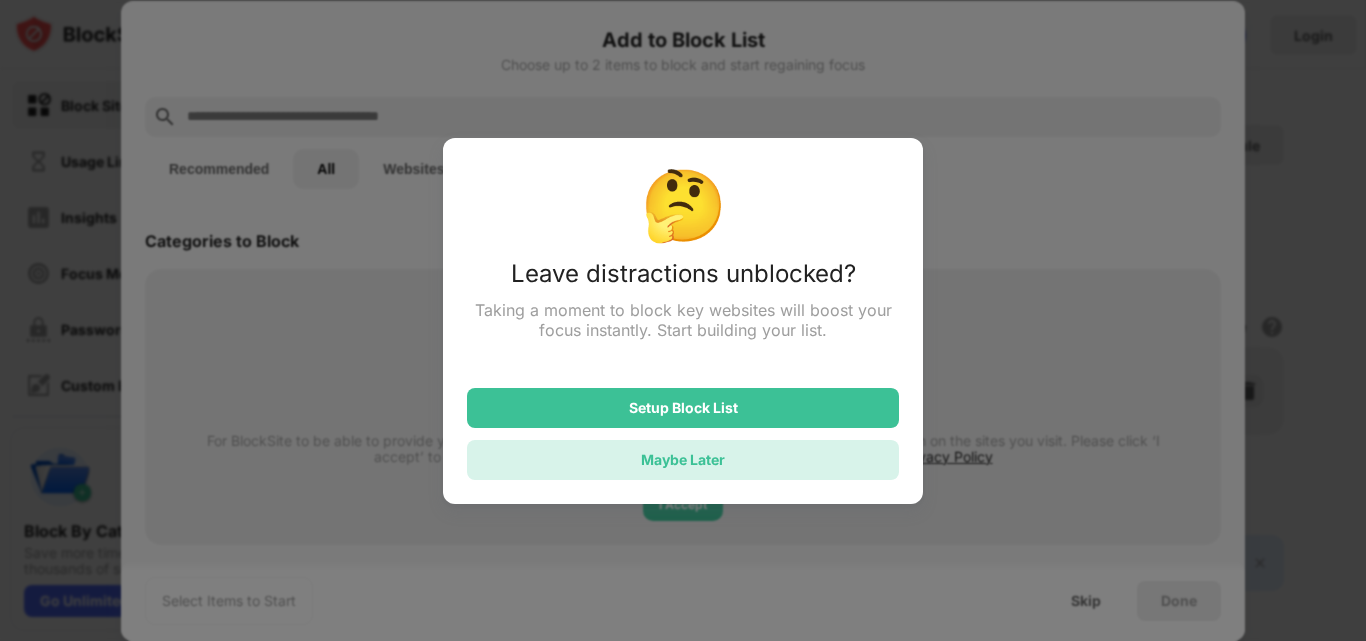 click on "Maybe Later" at bounding box center (683, 459) 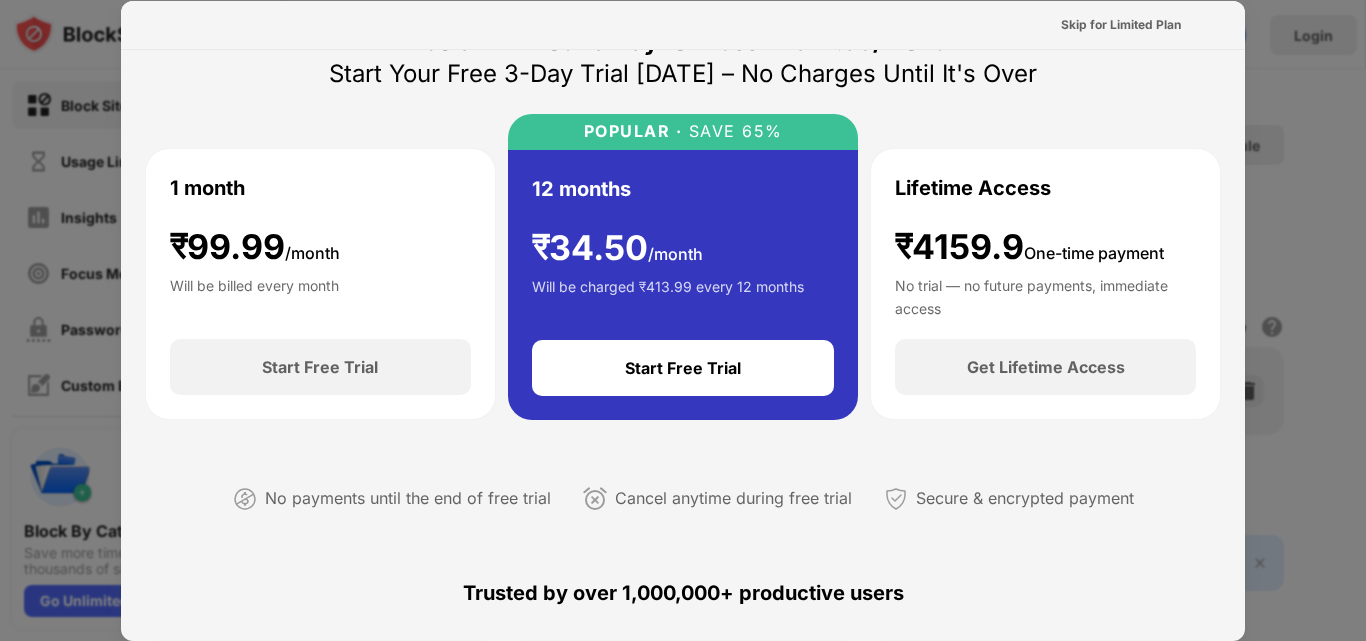 scroll, scrollTop: 0, scrollLeft: 0, axis: both 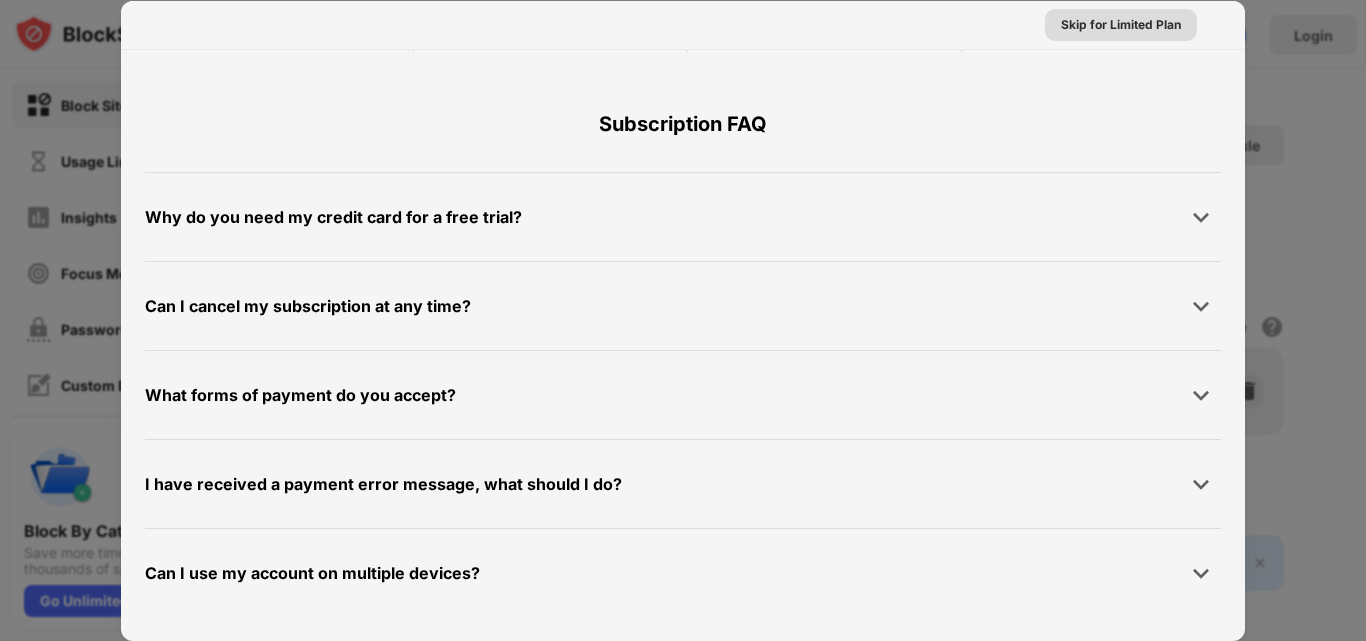 click on "Skip for Limited Plan" at bounding box center [1121, 25] 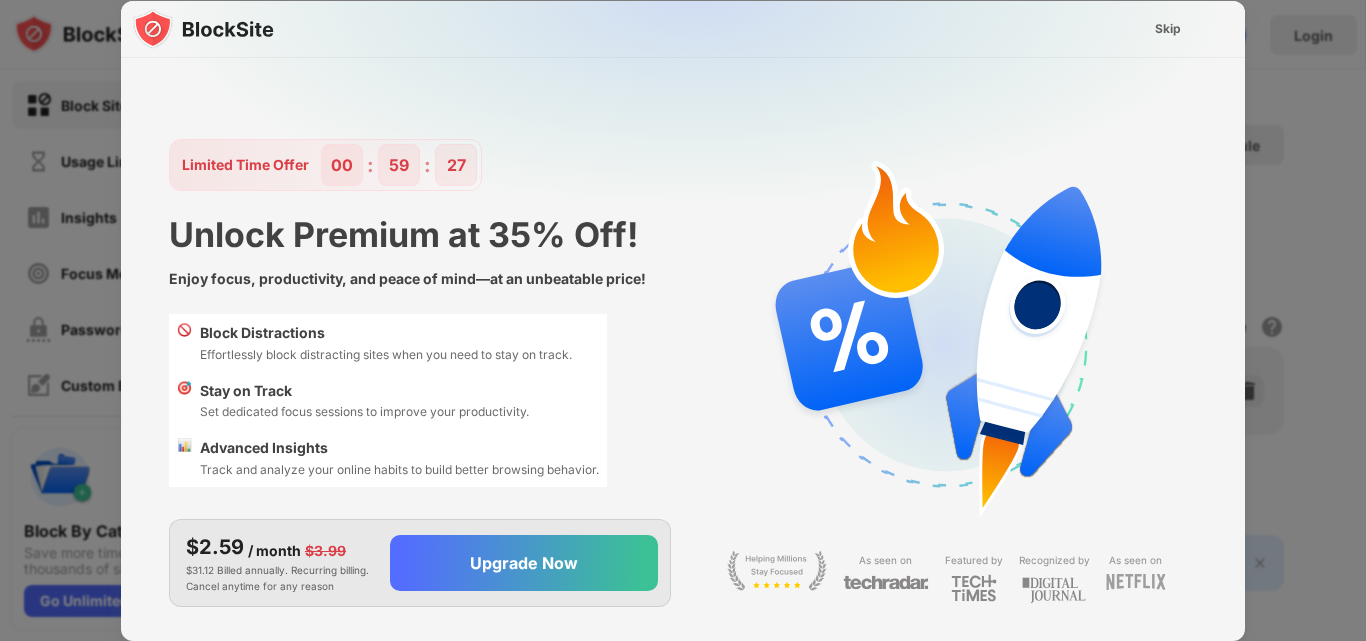 scroll, scrollTop: 0, scrollLeft: 0, axis: both 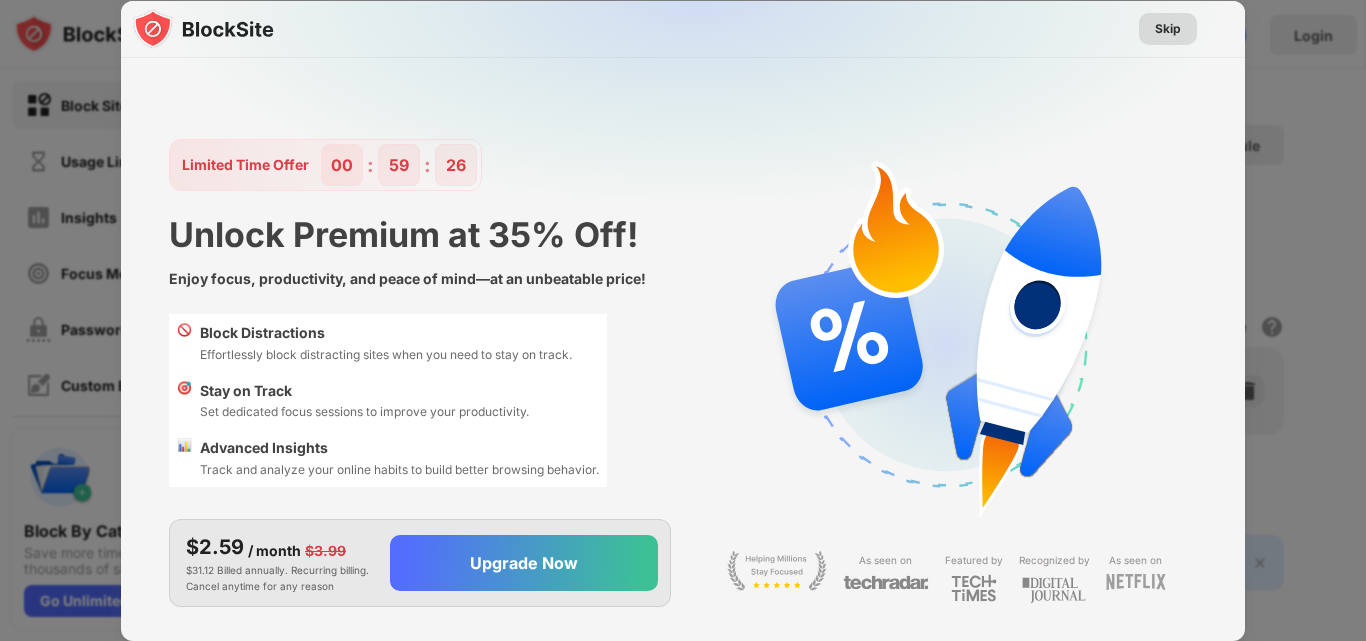 click on "Skip" at bounding box center (1168, 29) 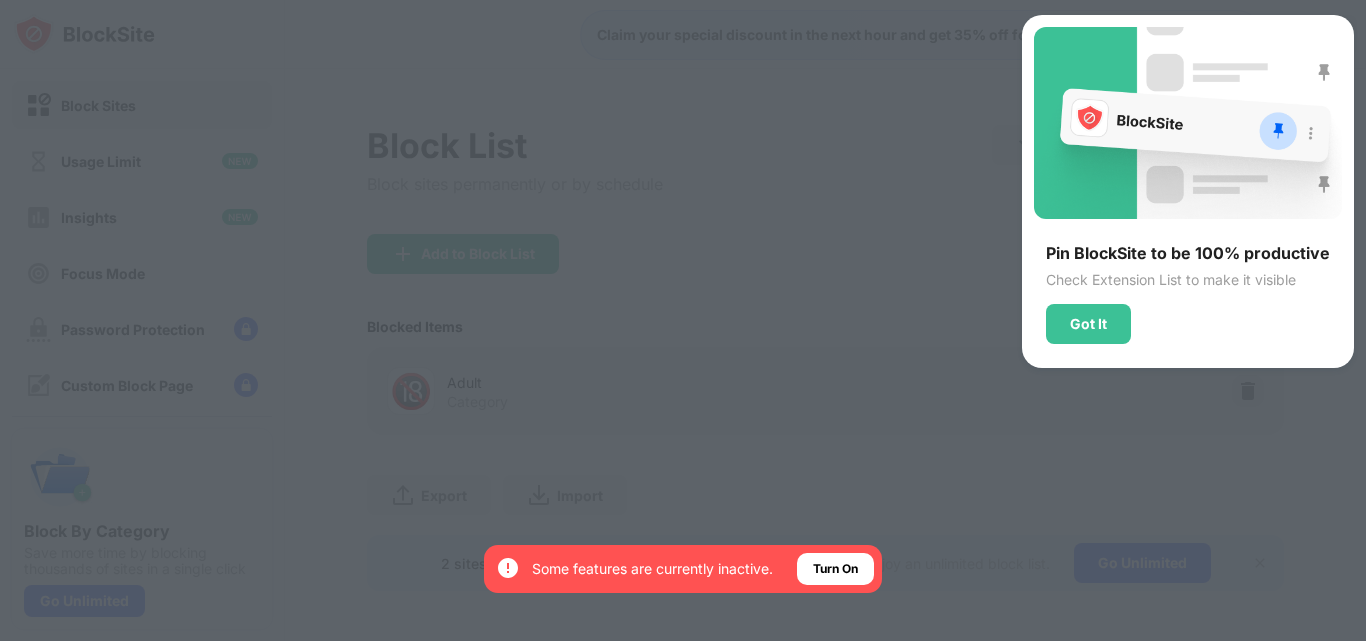 click at bounding box center (683, 320) 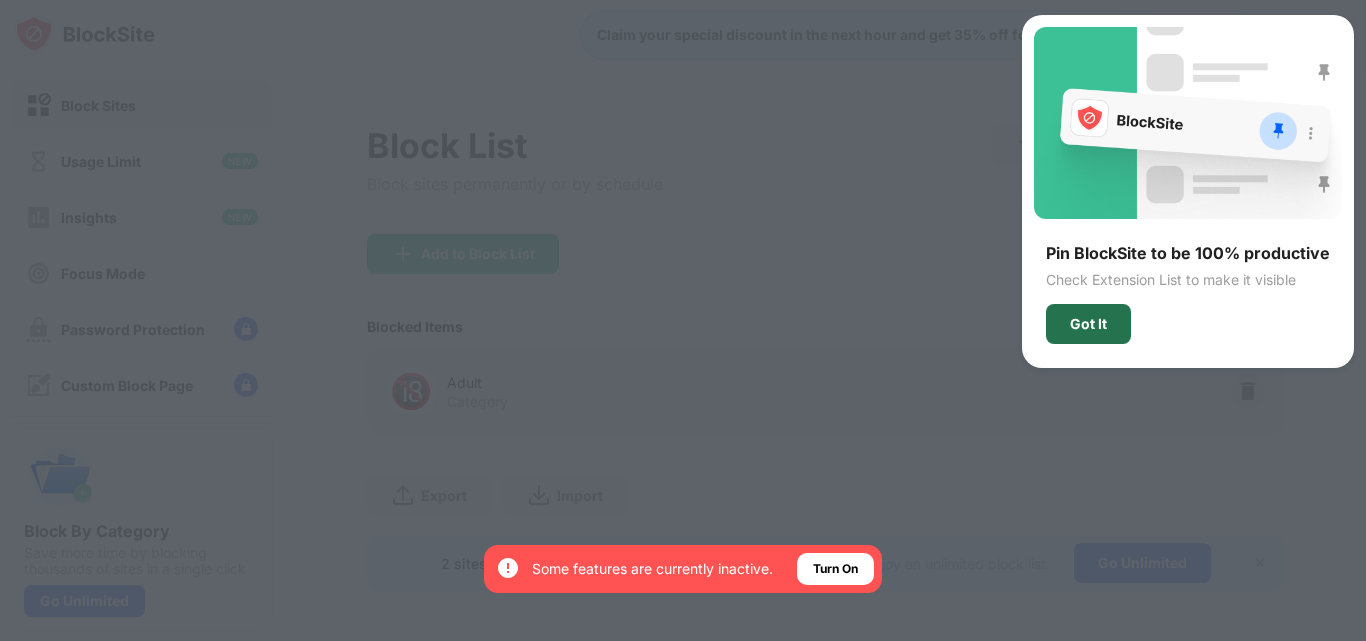 click on "Got It" at bounding box center (1088, 324) 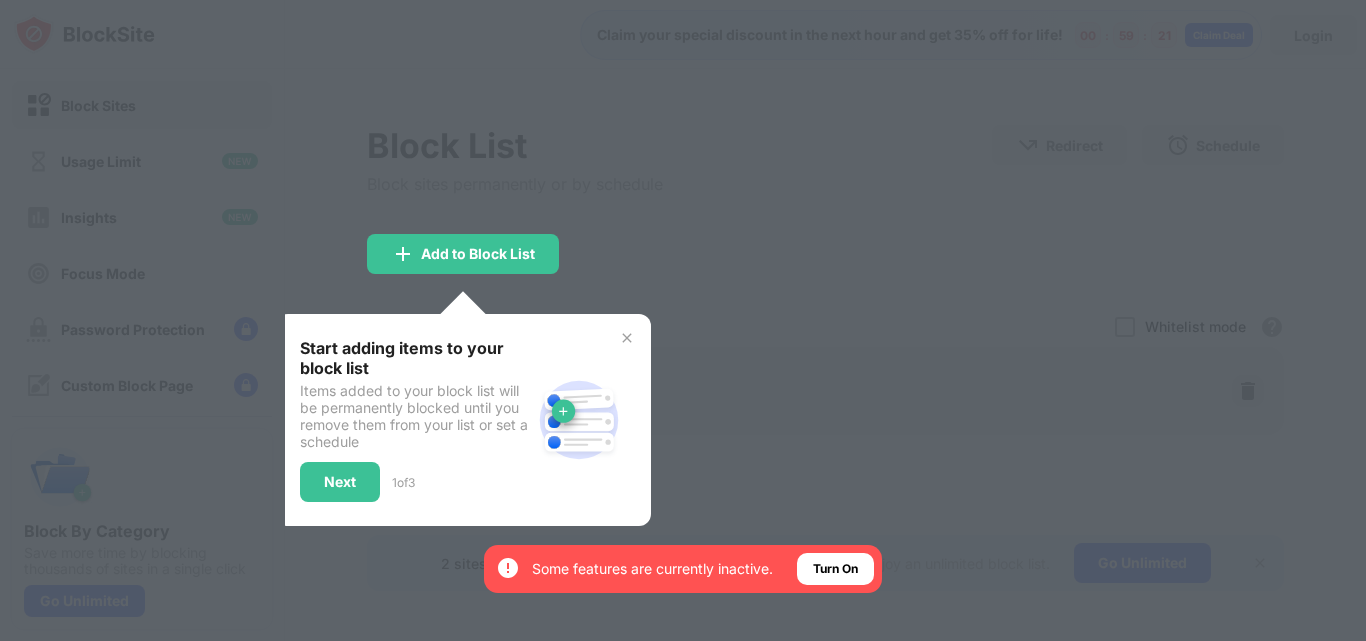 click at bounding box center [683, 320] 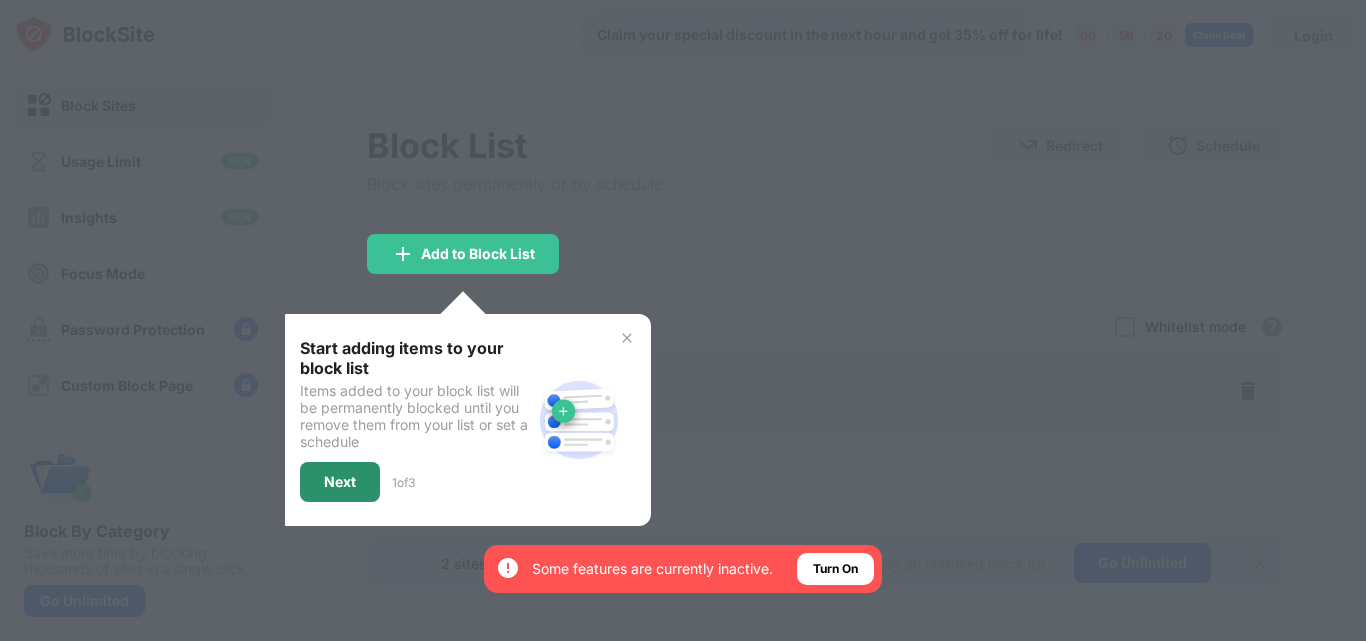 click on "Next" at bounding box center [340, 482] 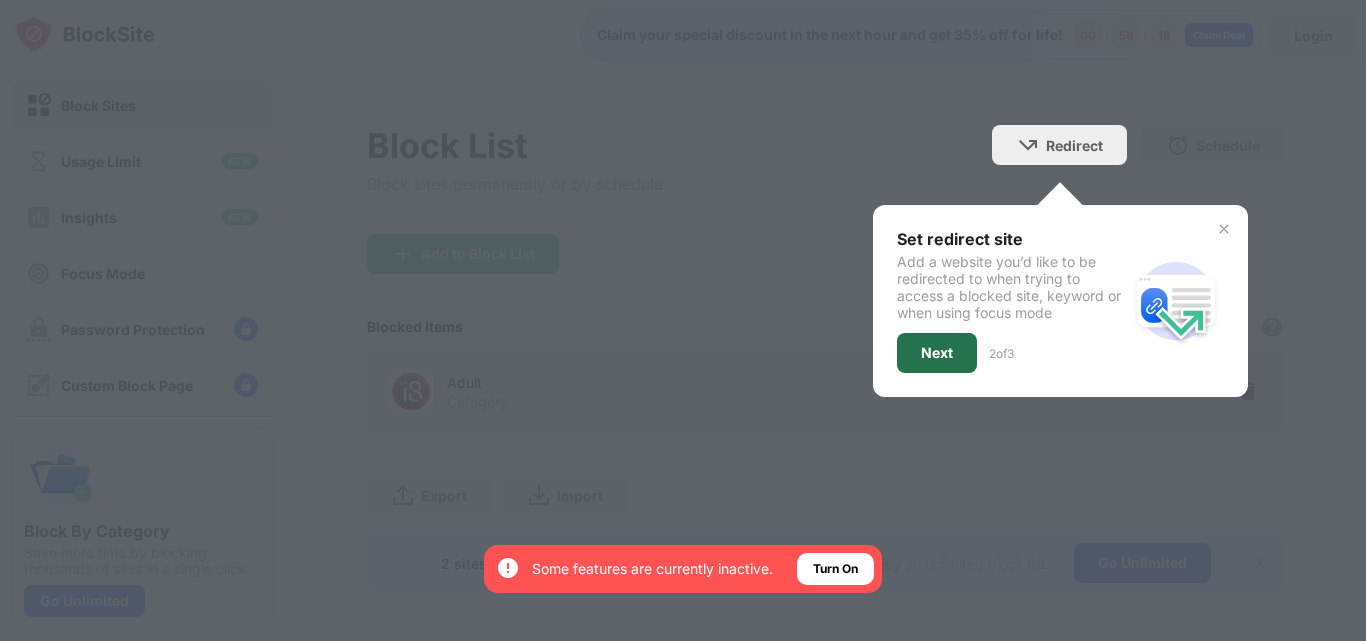 click on "Next" at bounding box center [937, 353] 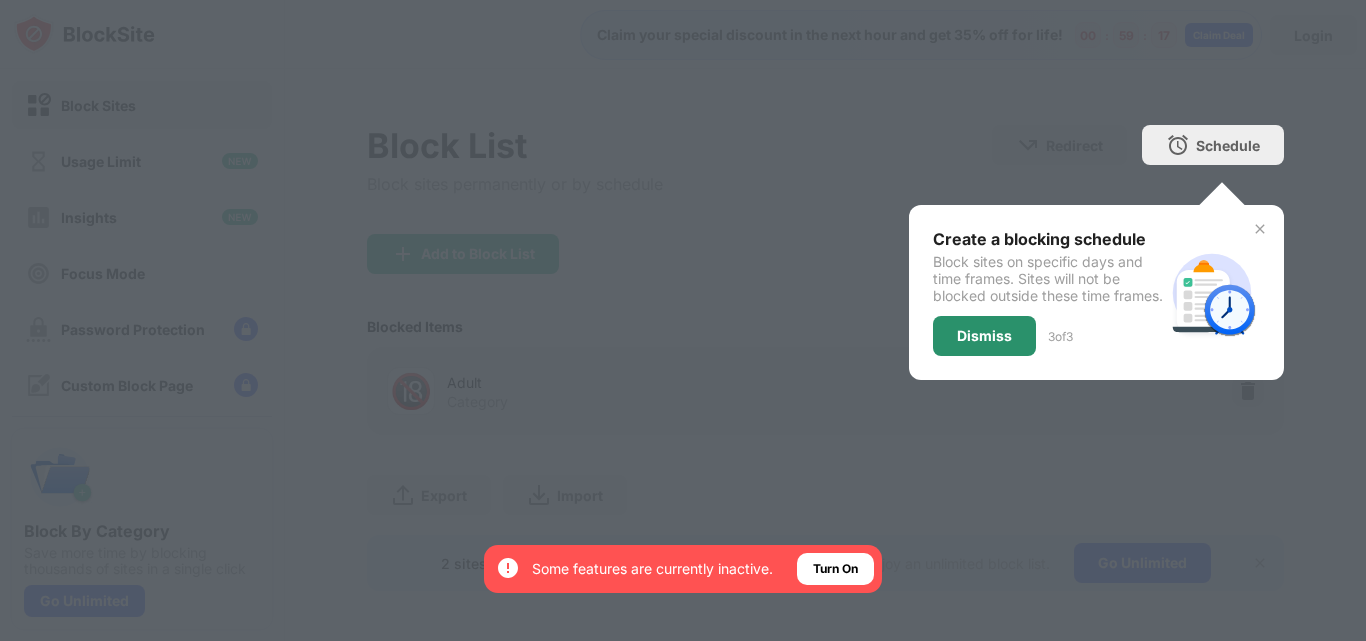 click on "Dismiss" at bounding box center [984, 336] 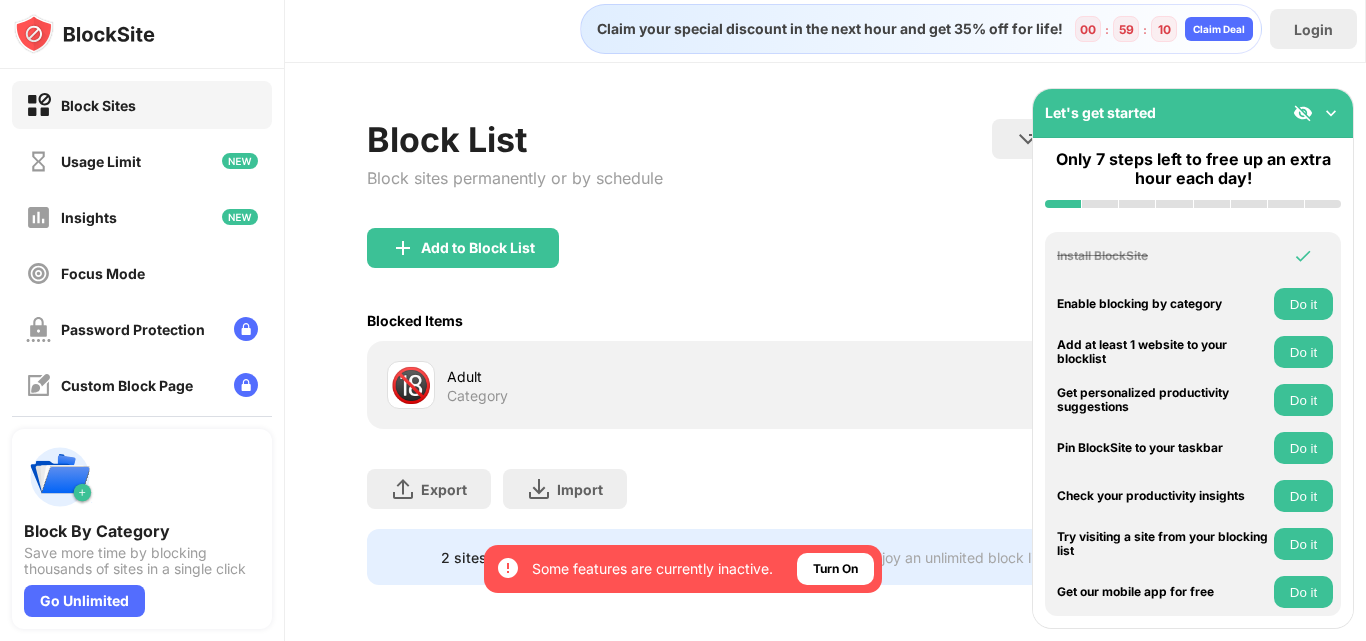 scroll, scrollTop: 0, scrollLeft: 0, axis: both 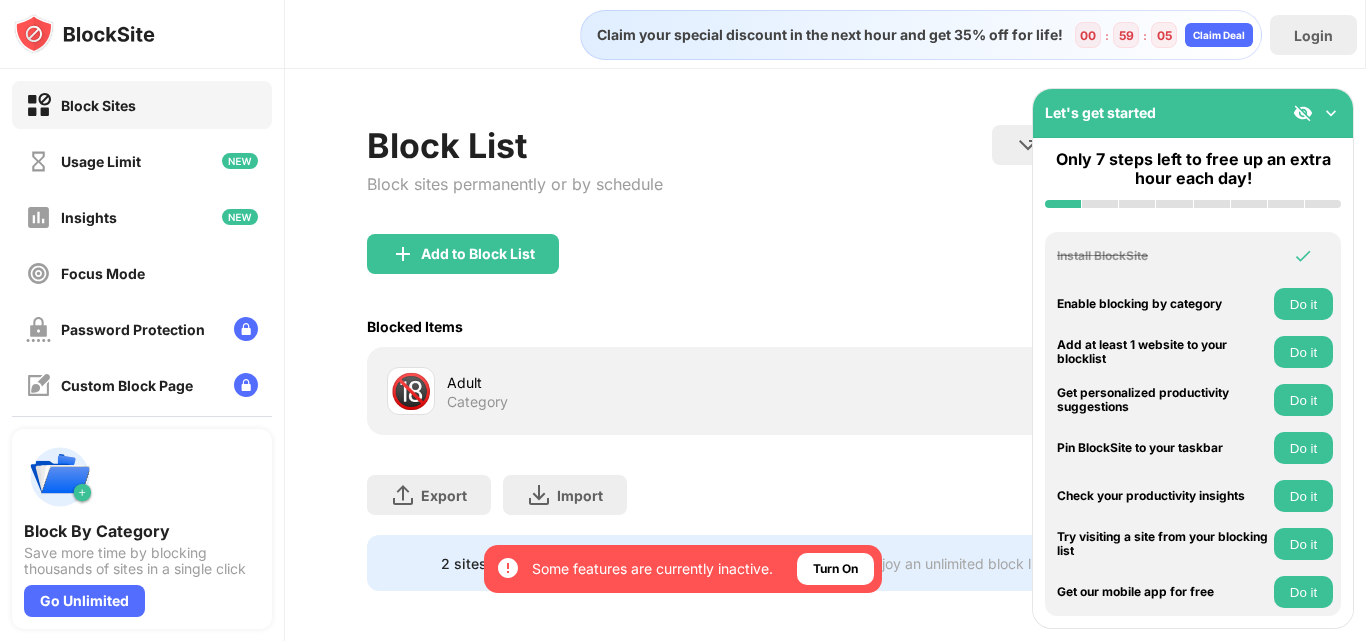 click at bounding box center [1303, 113] 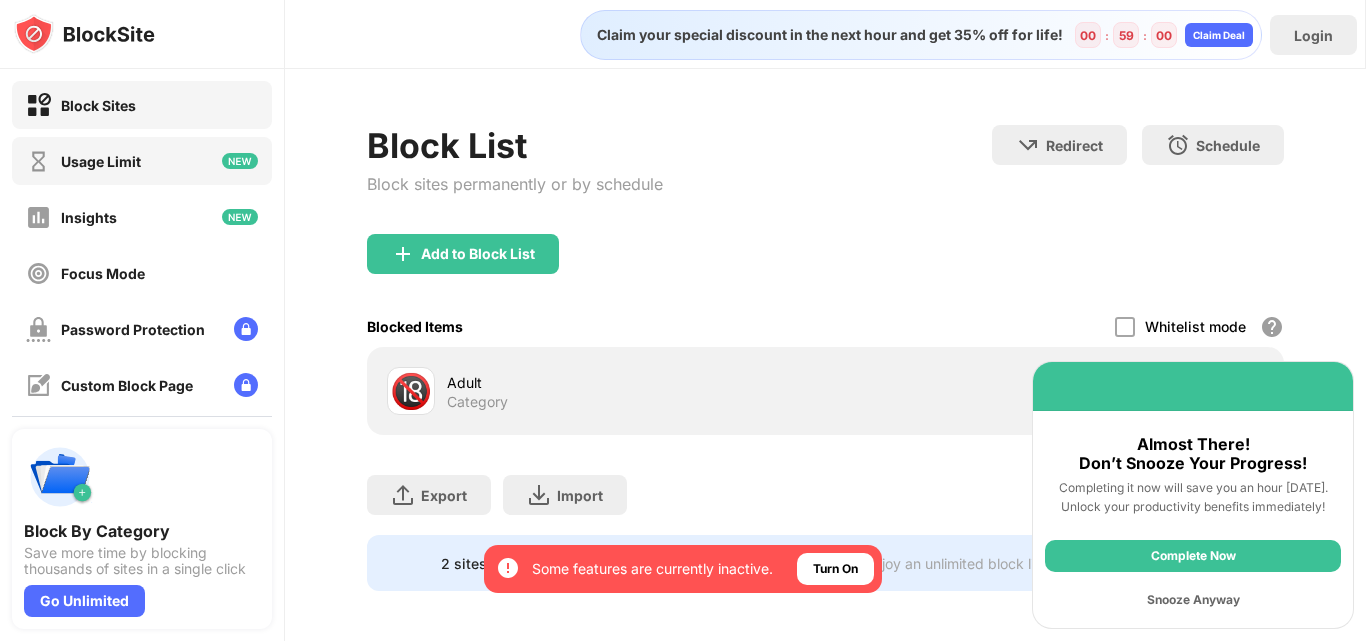 click on "Usage Limit" at bounding box center [142, 161] 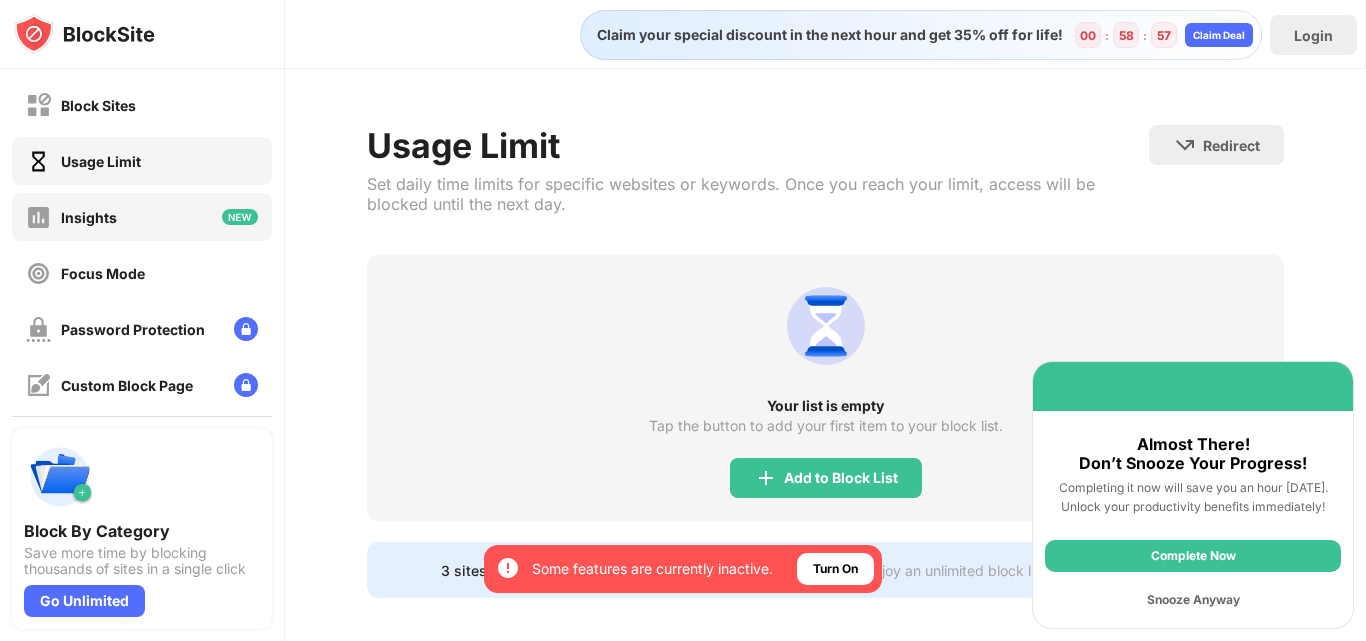 click on "Insights" at bounding box center (142, 217) 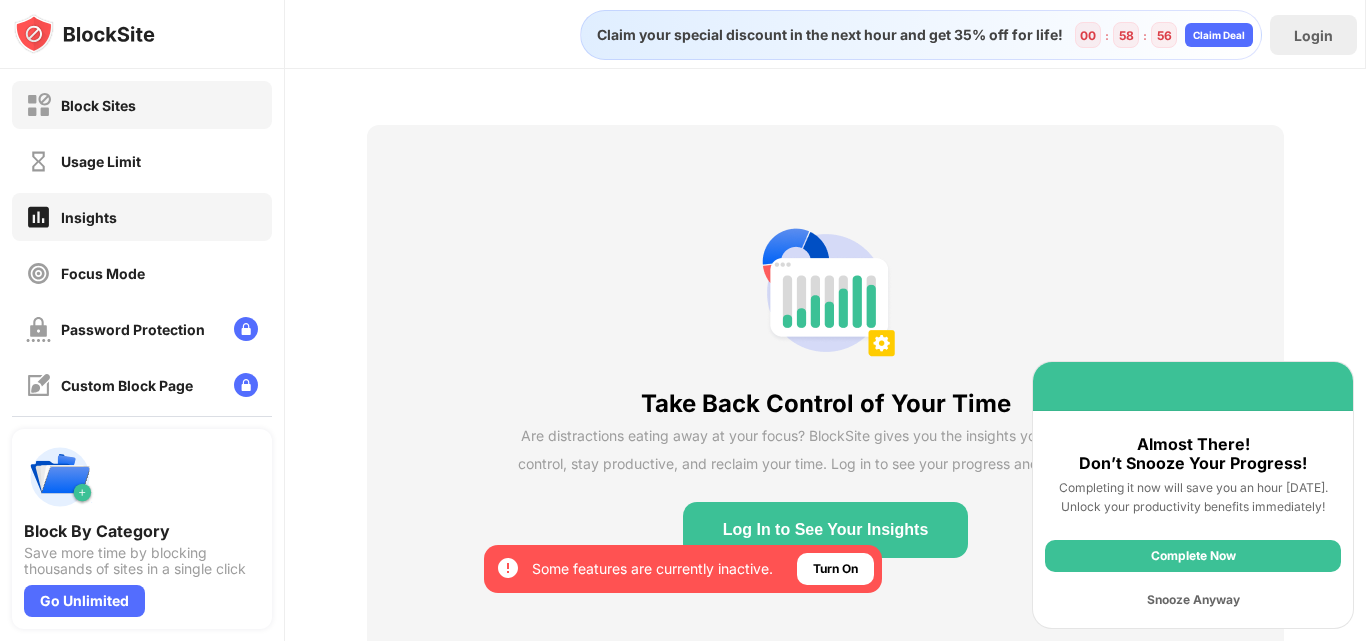 click on "Block Sites" at bounding box center [142, 105] 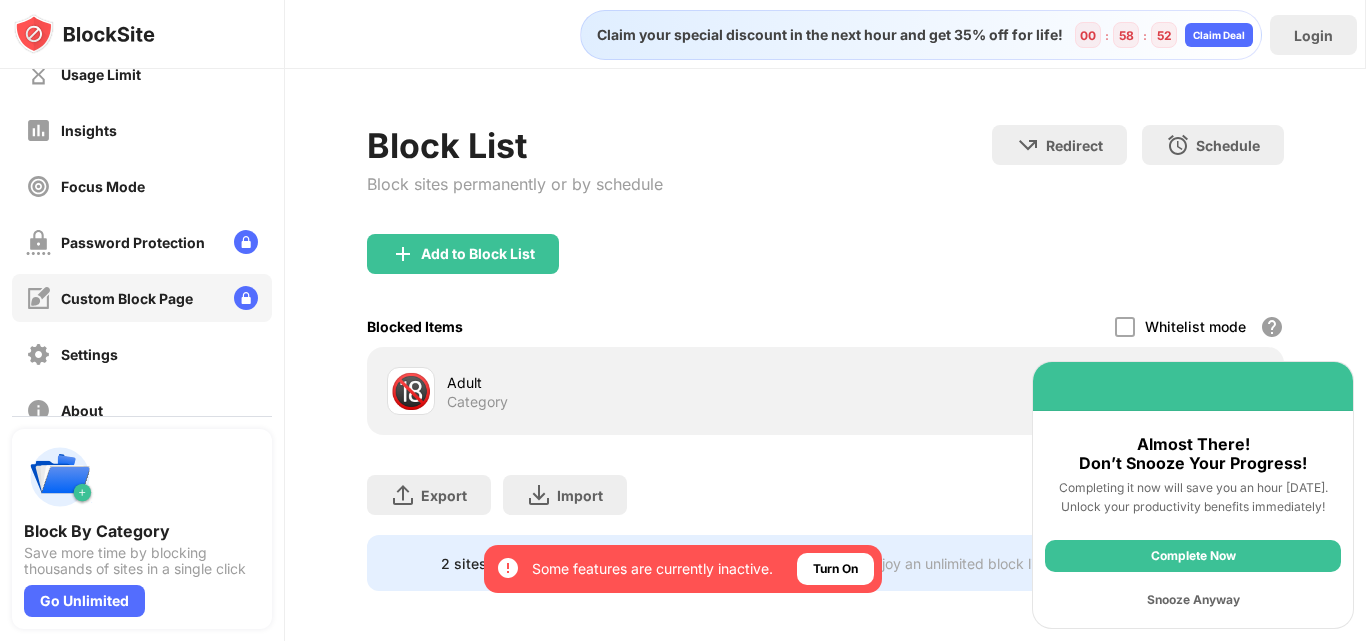 scroll, scrollTop: 0, scrollLeft: 0, axis: both 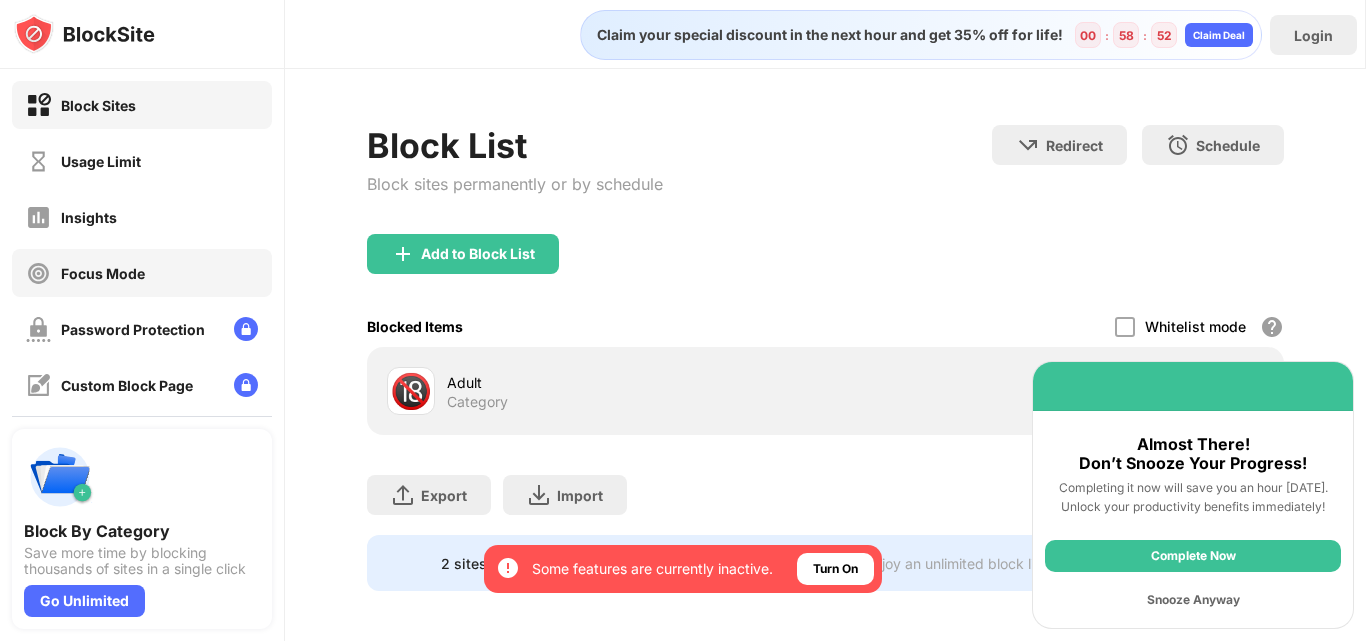 click on "Focus Mode" at bounding box center (103, 273) 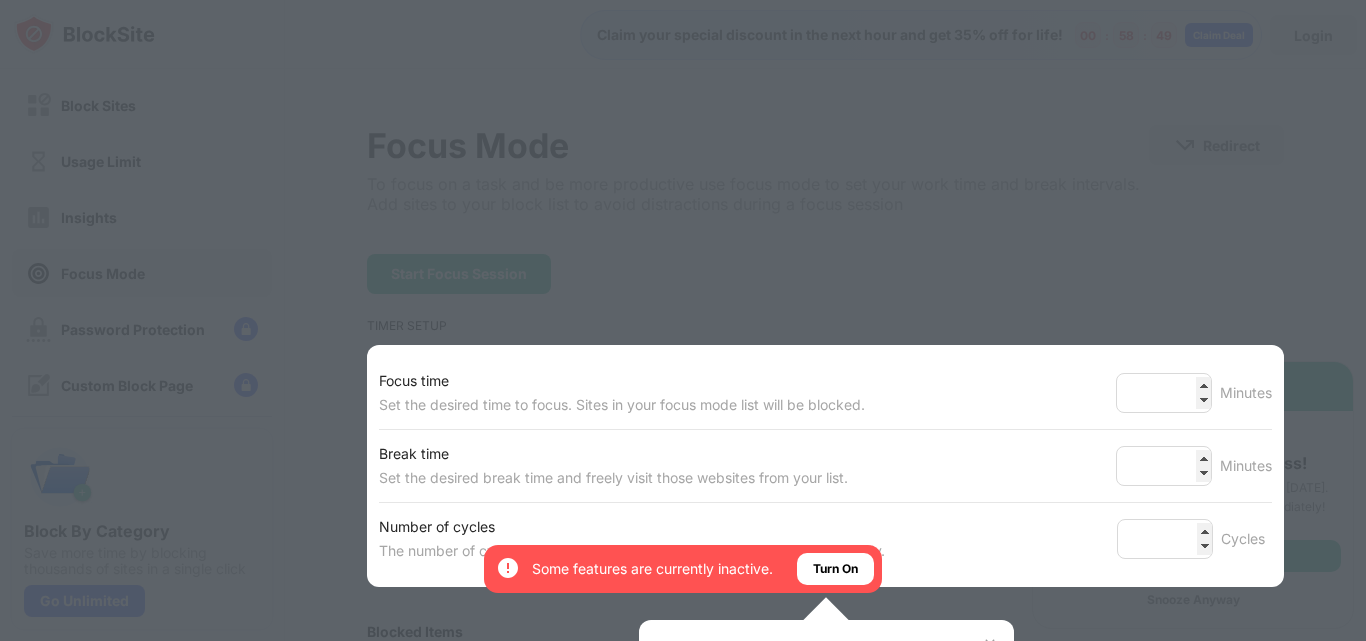 click at bounding box center [683, 320] 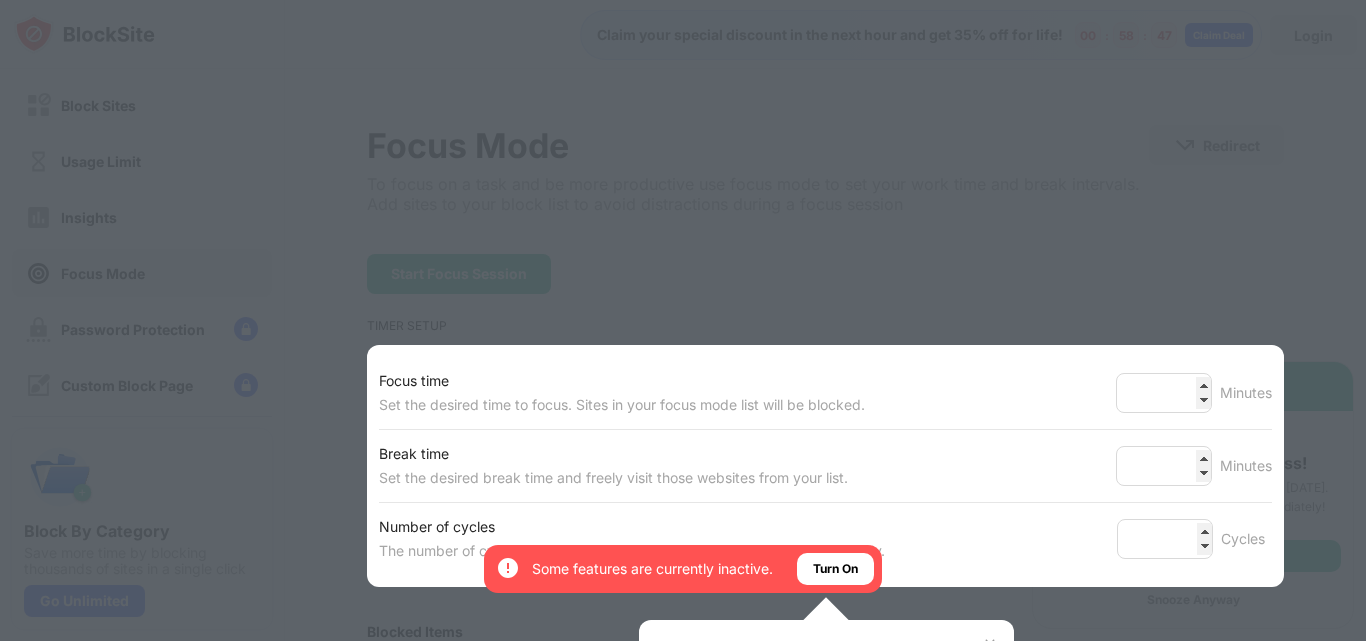 click at bounding box center (683, 320) 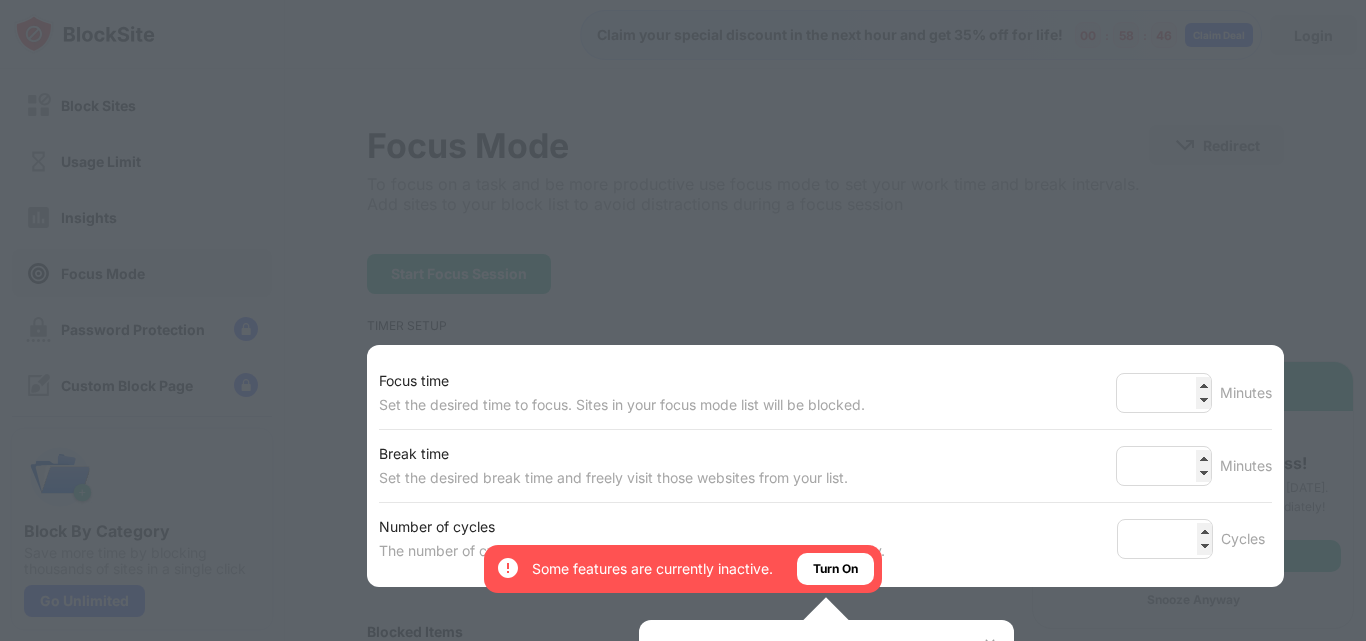 click at bounding box center (825, 619) 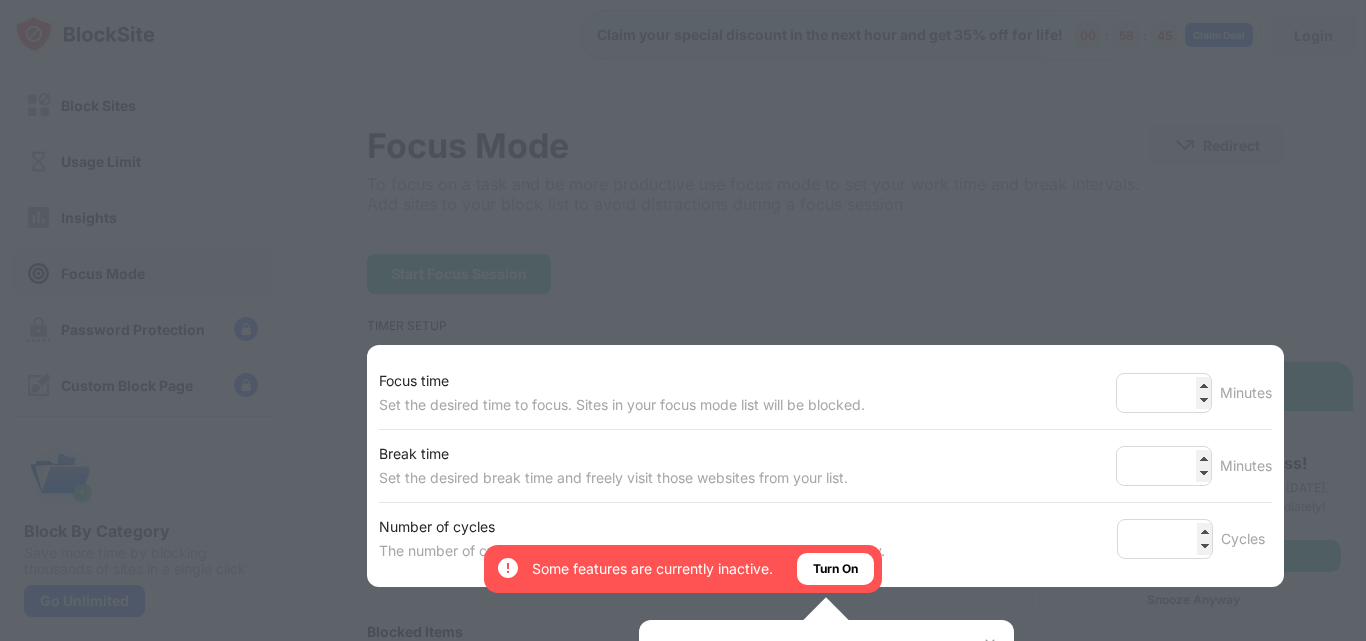 click at bounding box center [683, 320] 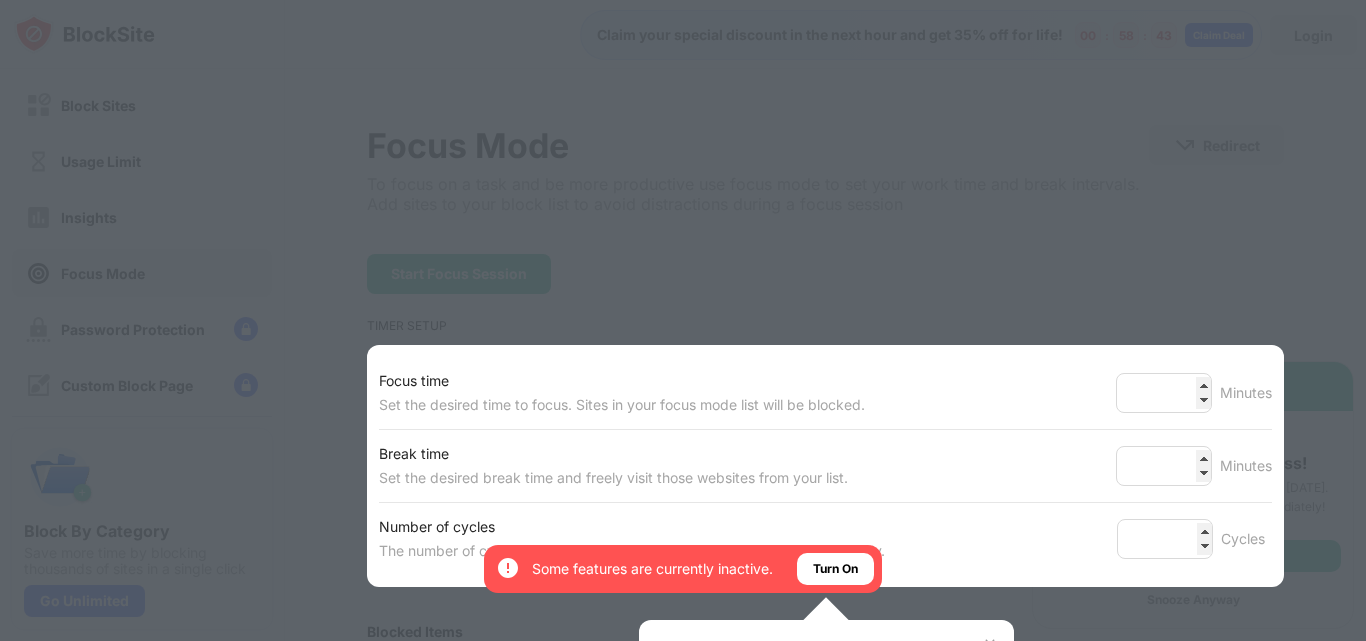 drag, startPoint x: 810, startPoint y: 572, endPoint x: 804, endPoint y: 673, distance: 101.17806 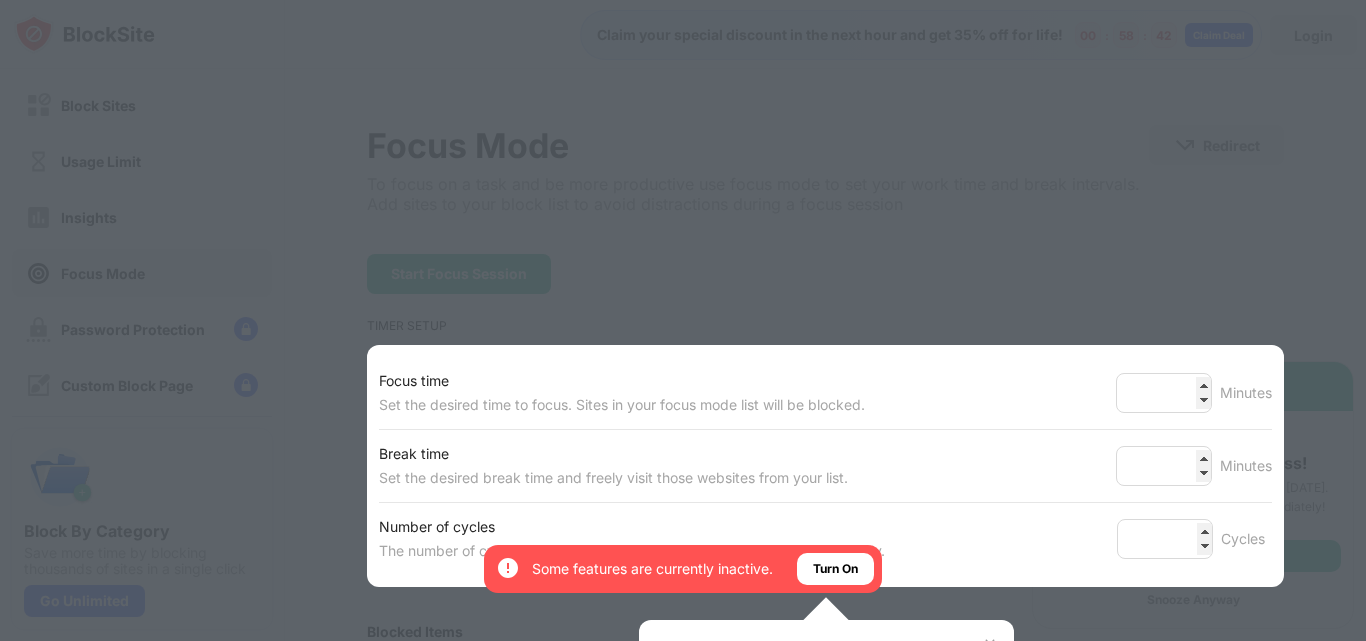 click on "Set the desired time to focus. Sites in your focus mode list will be blocked." at bounding box center (622, 405) 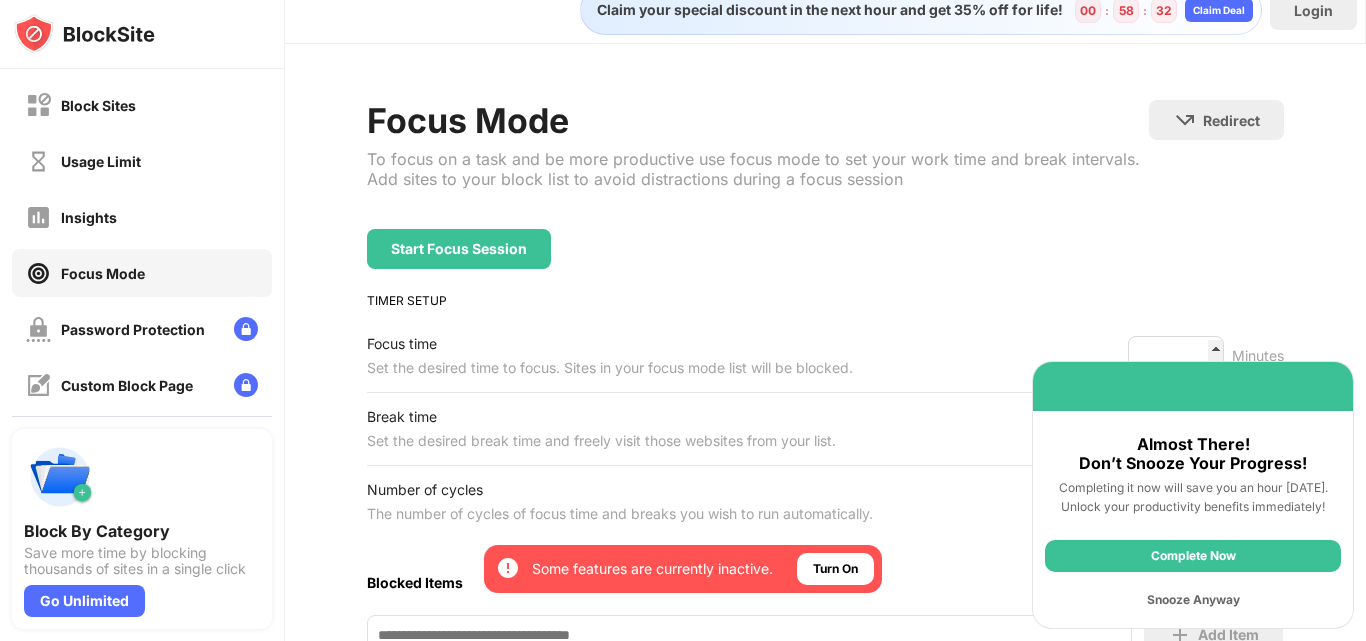 scroll, scrollTop: 0, scrollLeft: 0, axis: both 